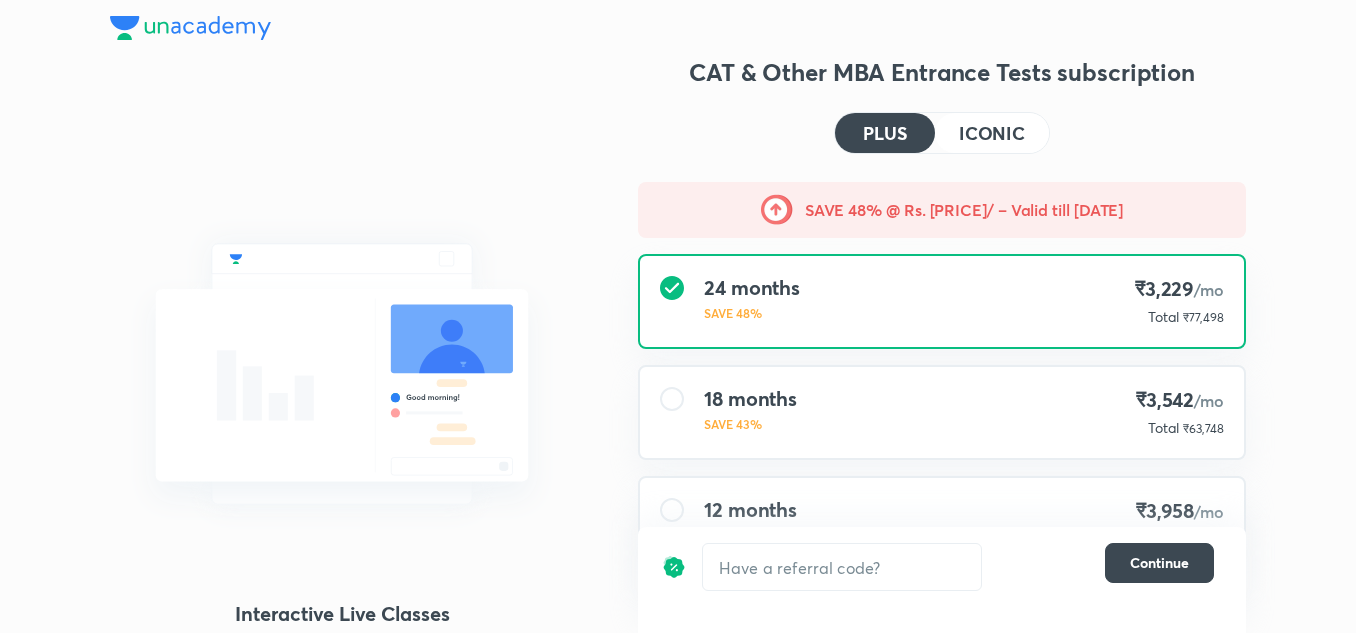 scroll, scrollTop: 174, scrollLeft: 0, axis: vertical 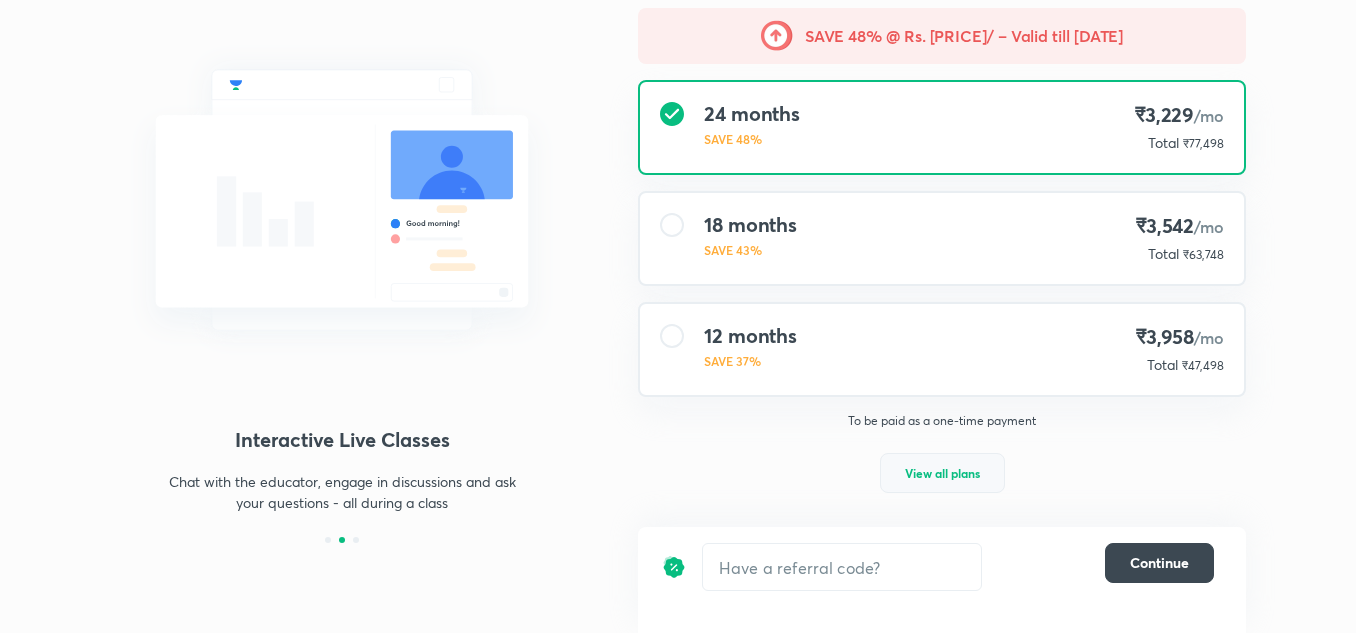 click on "View all plans" at bounding box center [942, 473] 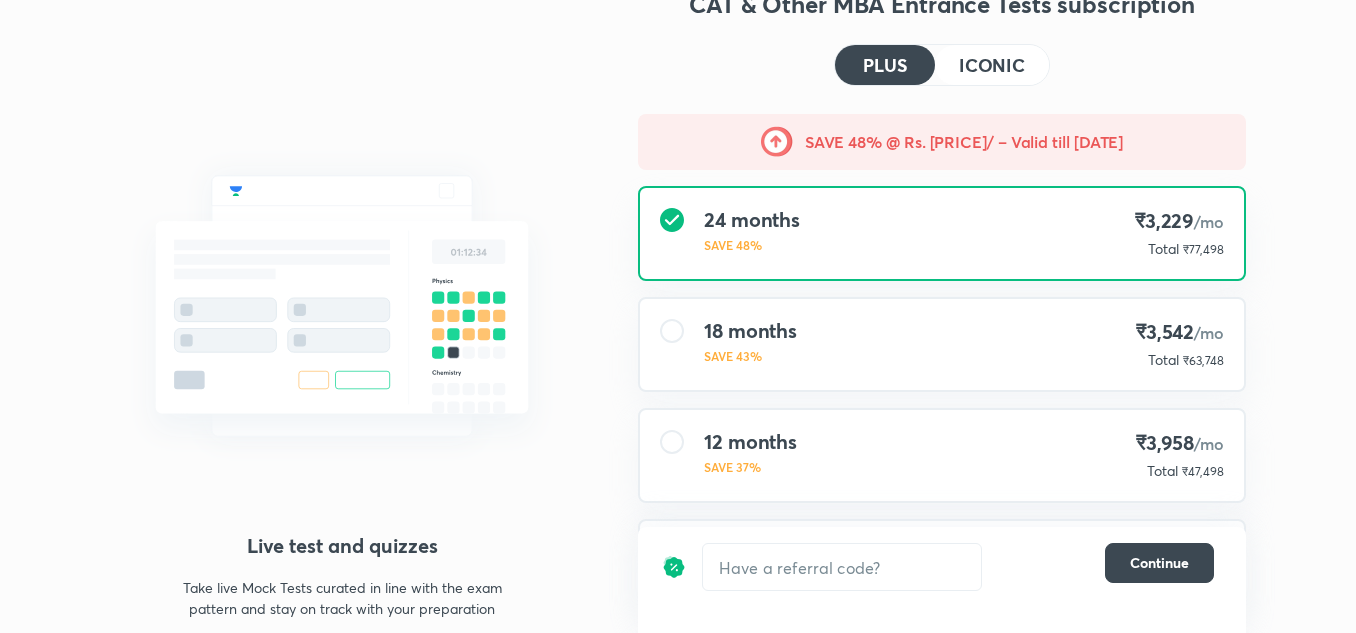 scroll, scrollTop: 0, scrollLeft: 0, axis: both 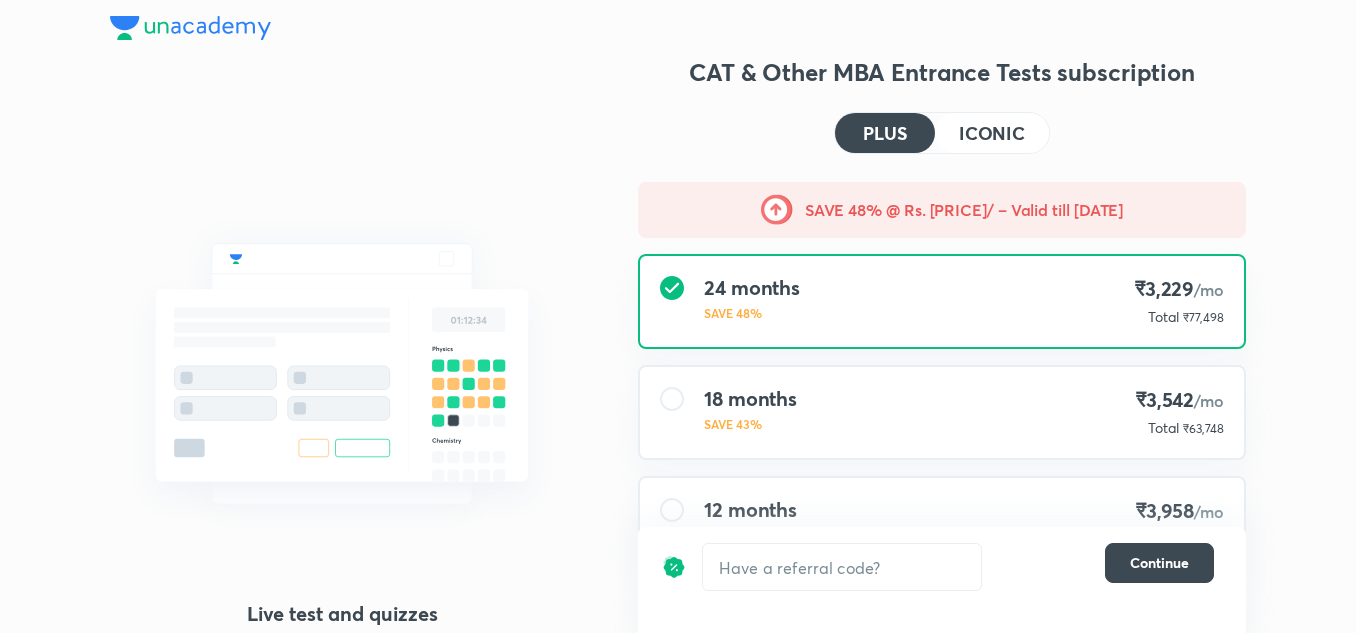 click at bounding box center (190, 28) 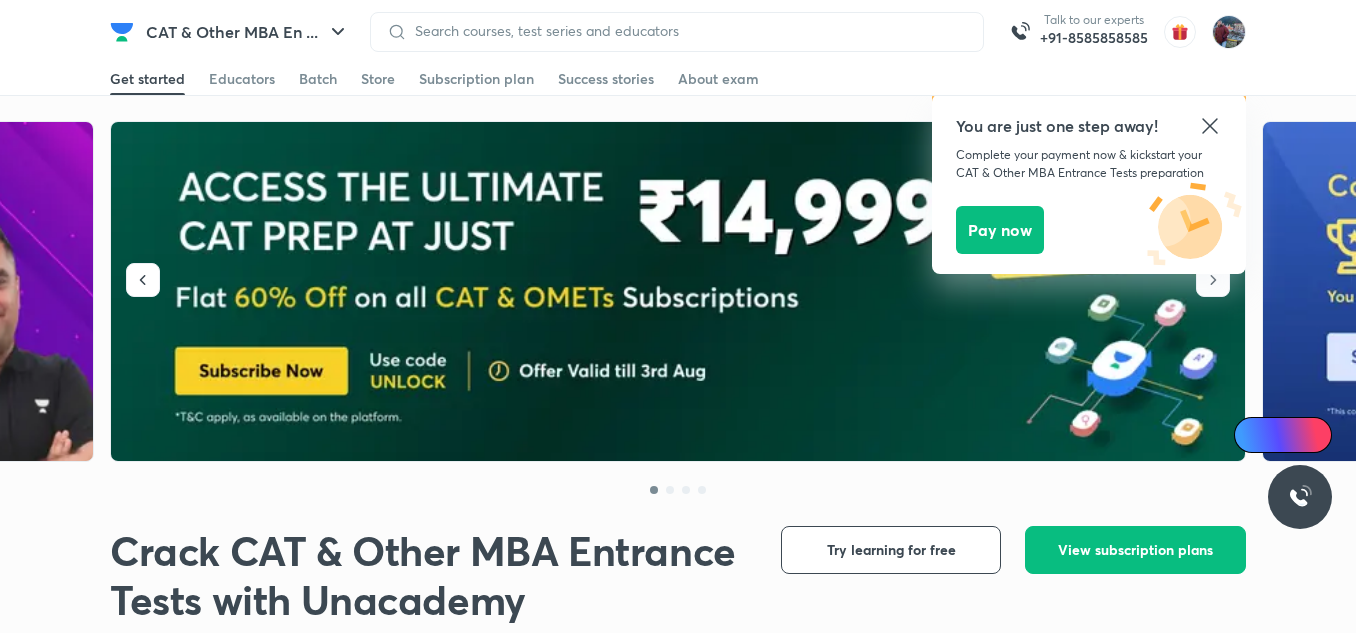 scroll, scrollTop: 0, scrollLeft: 0, axis: both 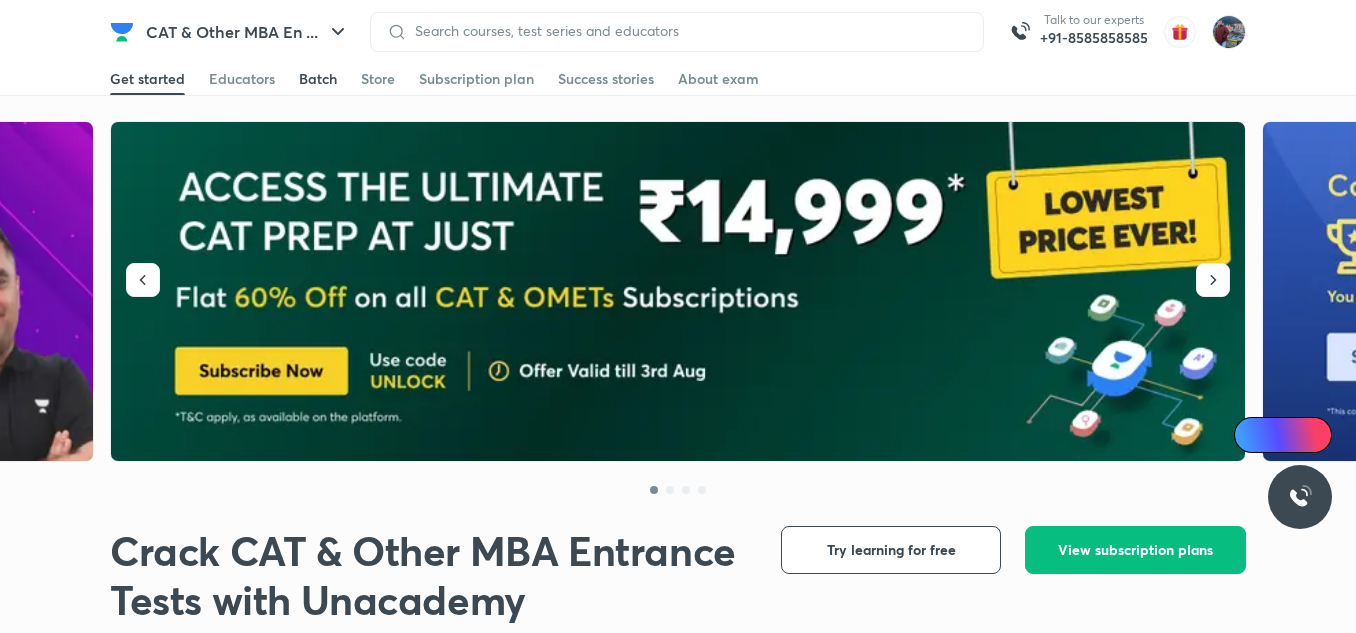click on "Batch" at bounding box center (318, 79) 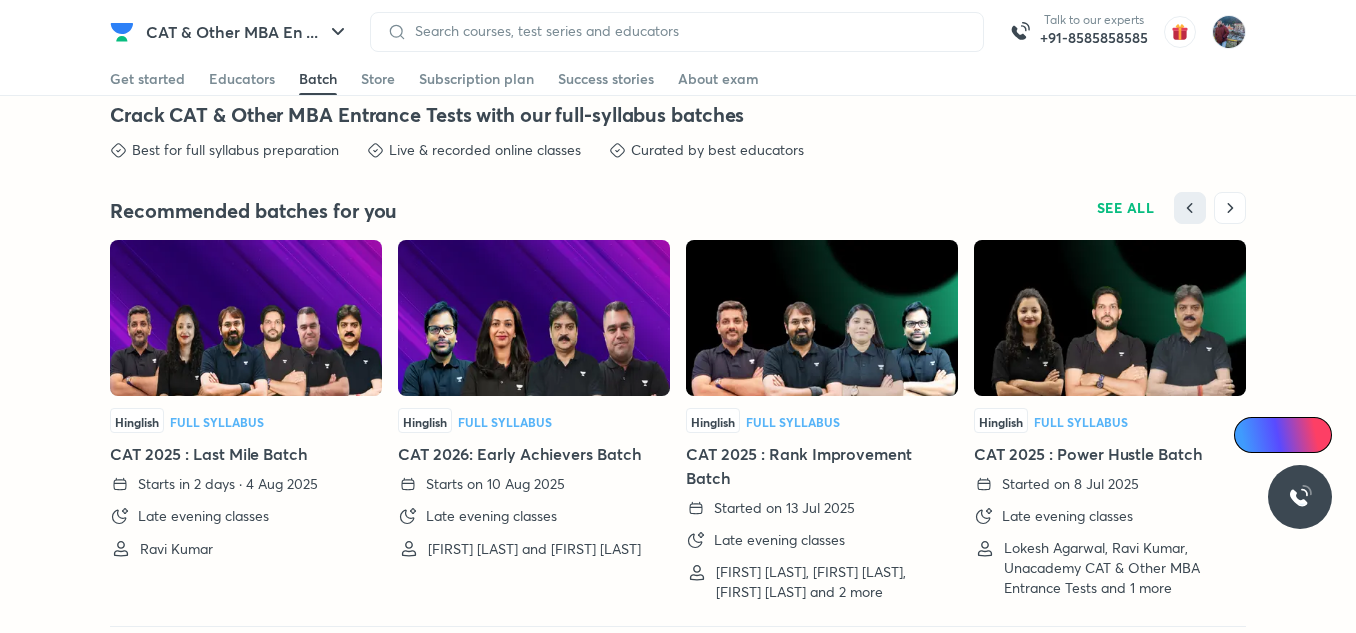 scroll, scrollTop: 4457, scrollLeft: 0, axis: vertical 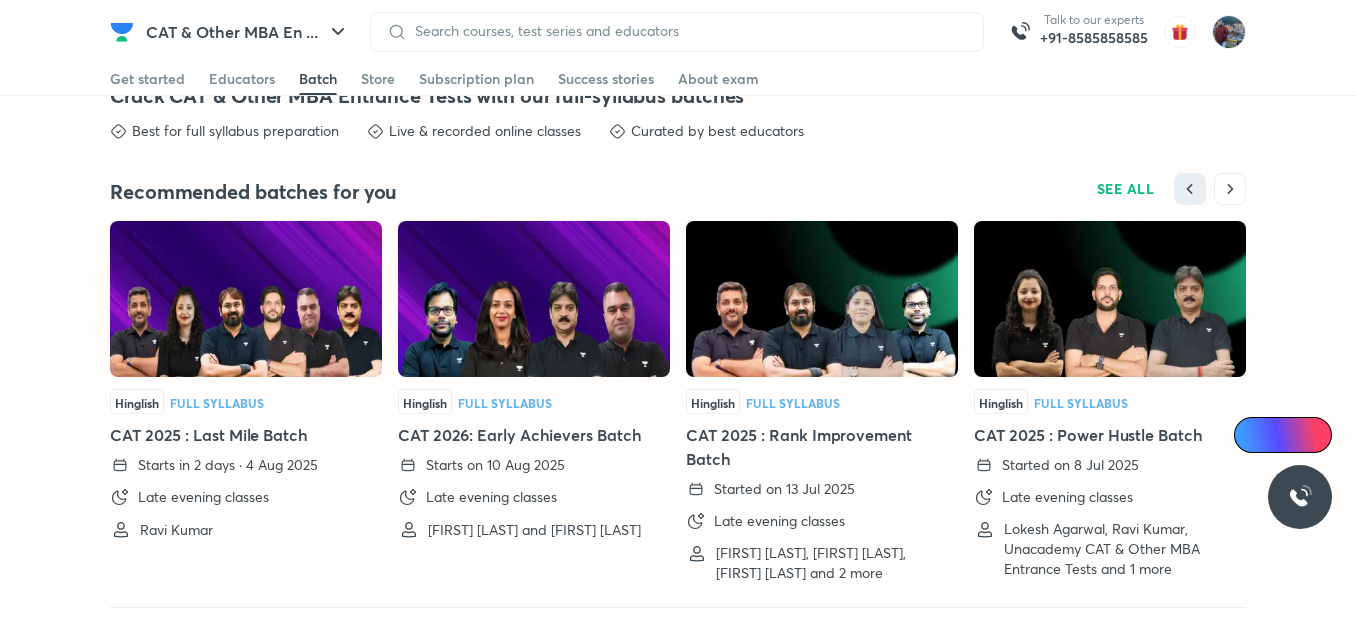 click at bounding box center [246, 299] 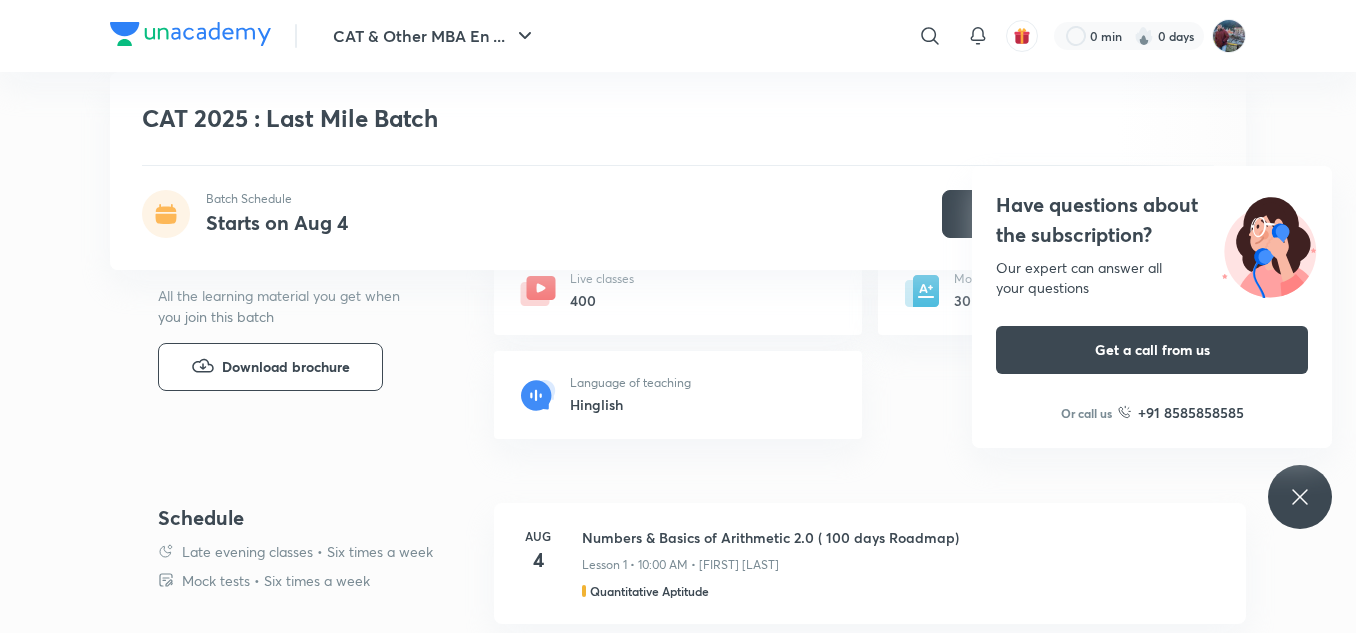 scroll, scrollTop: 725, scrollLeft: 0, axis: vertical 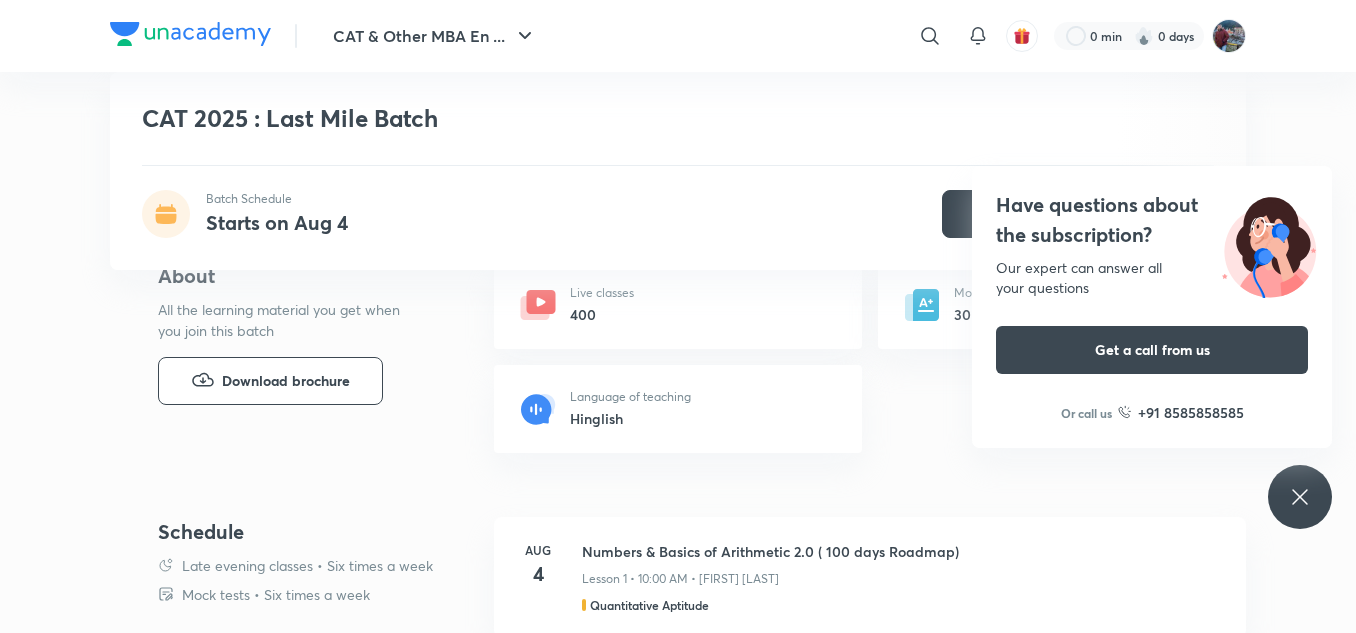 click 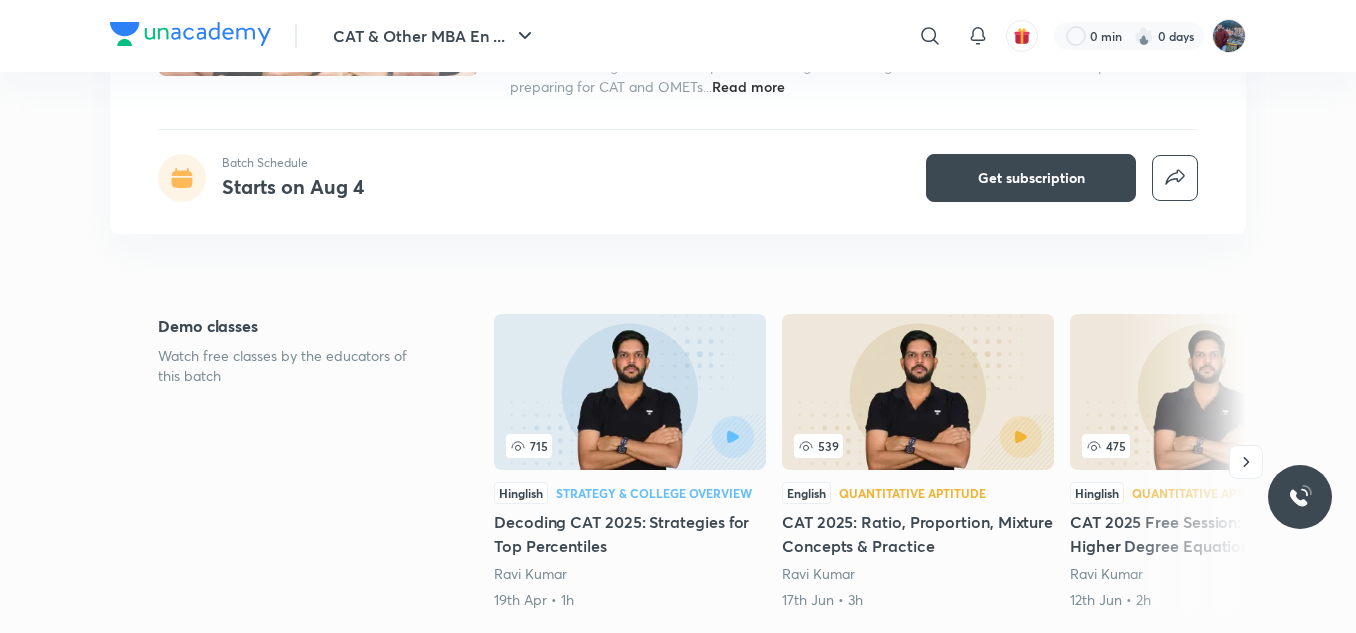 scroll, scrollTop: 0, scrollLeft: 0, axis: both 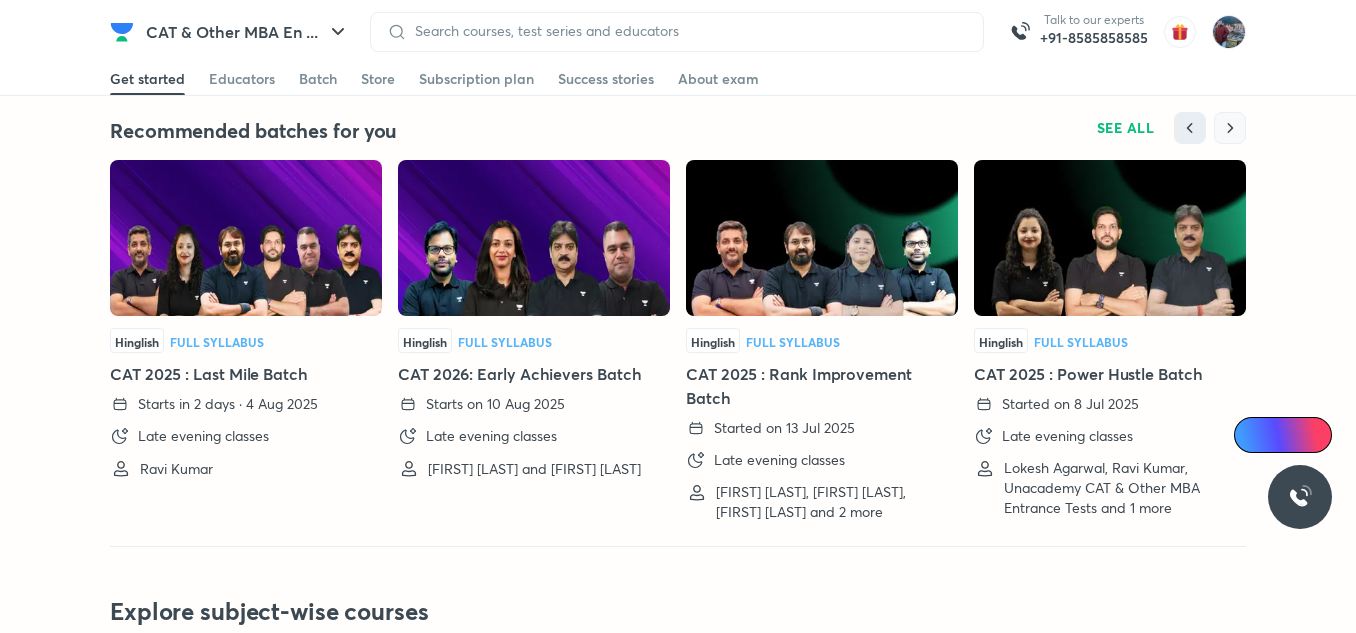 click 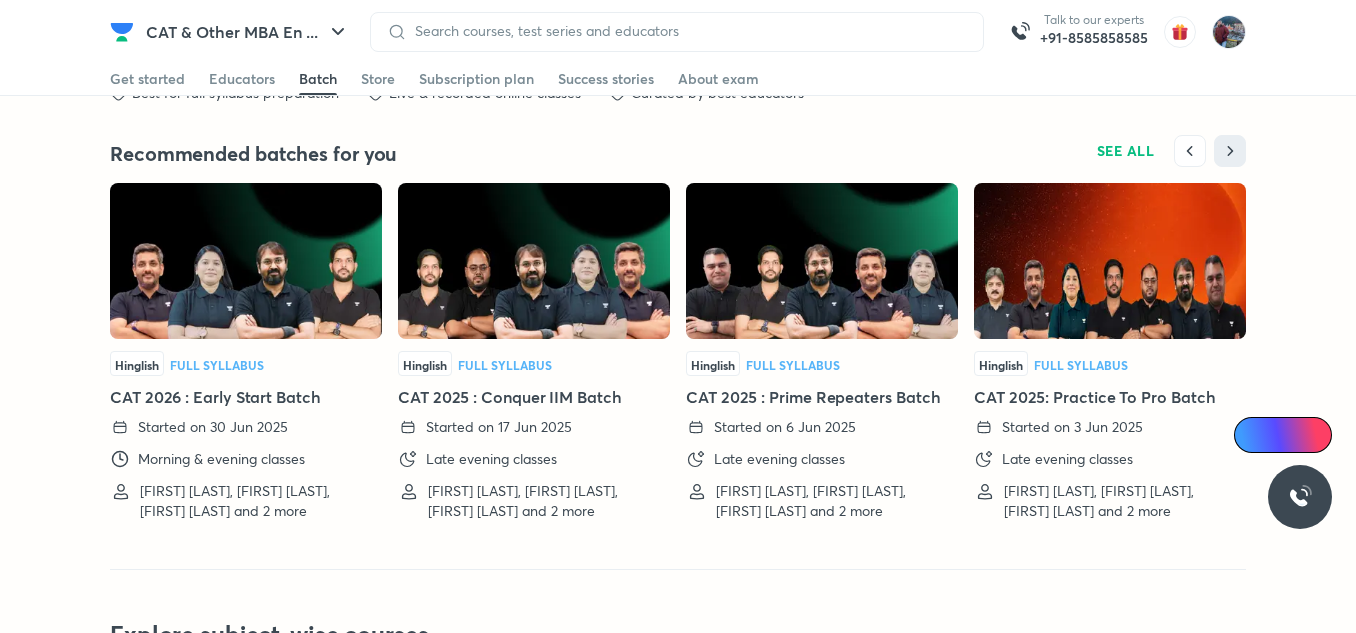scroll, scrollTop: 4488, scrollLeft: 0, axis: vertical 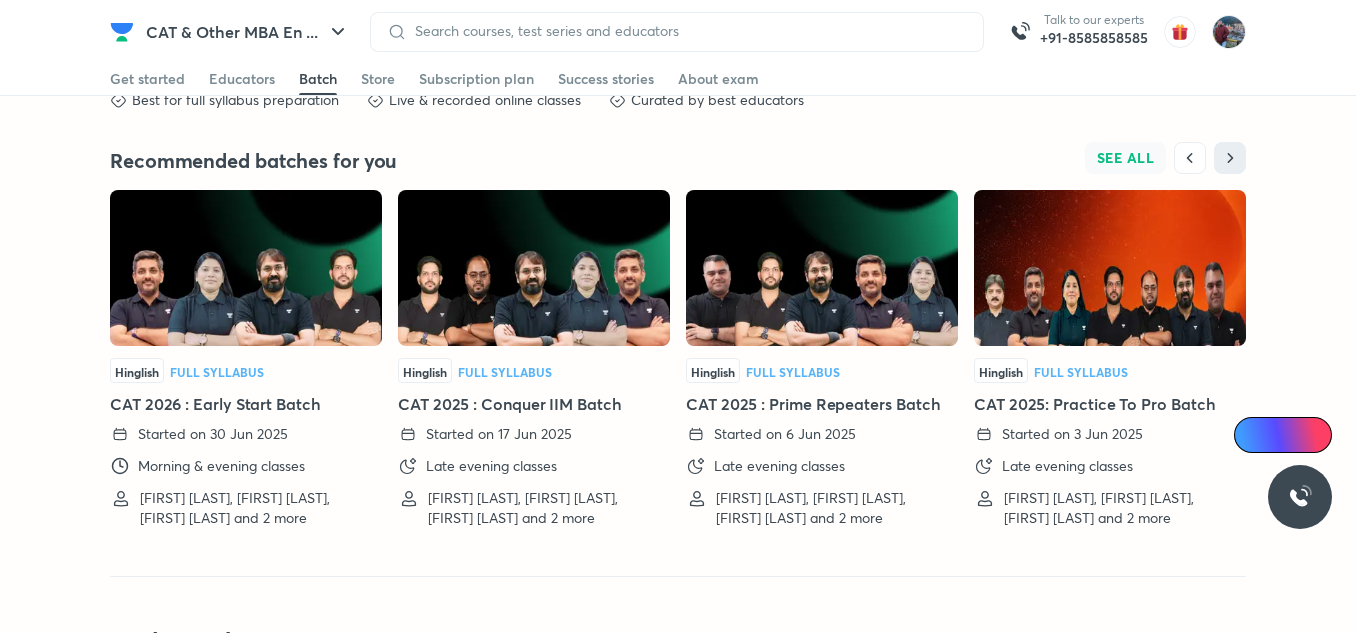 click on "SEE ALL" at bounding box center (1126, 158) 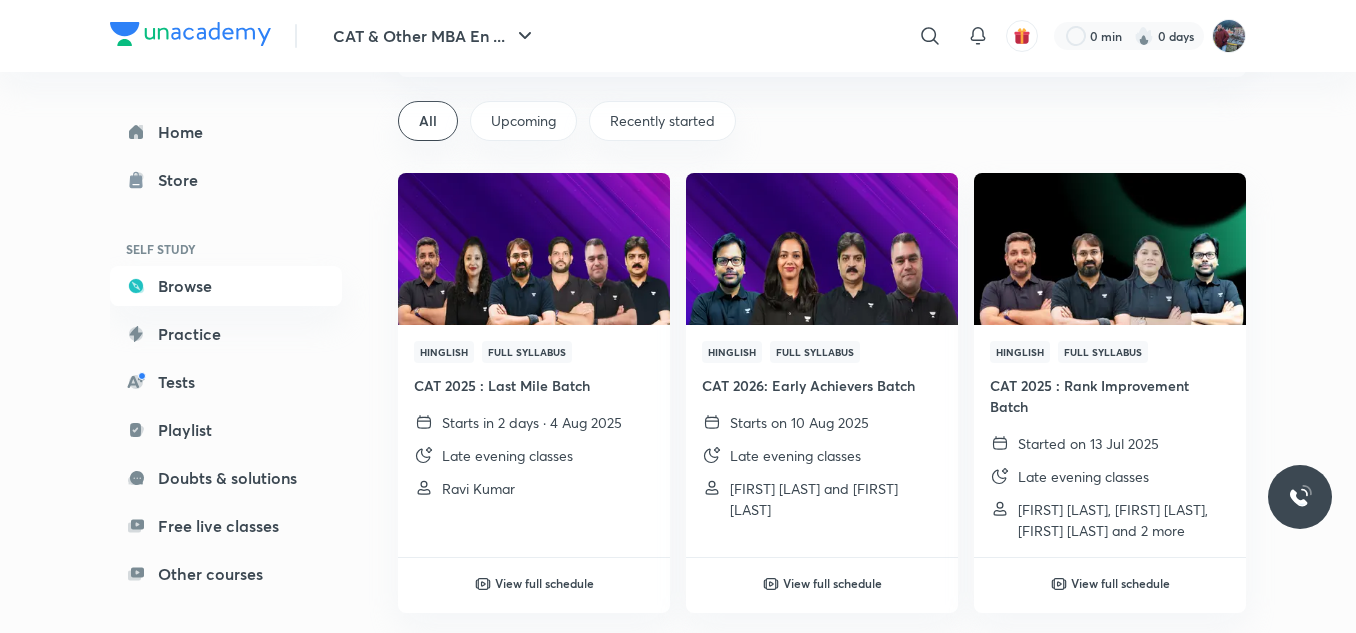 scroll, scrollTop: 0, scrollLeft: 0, axis: both 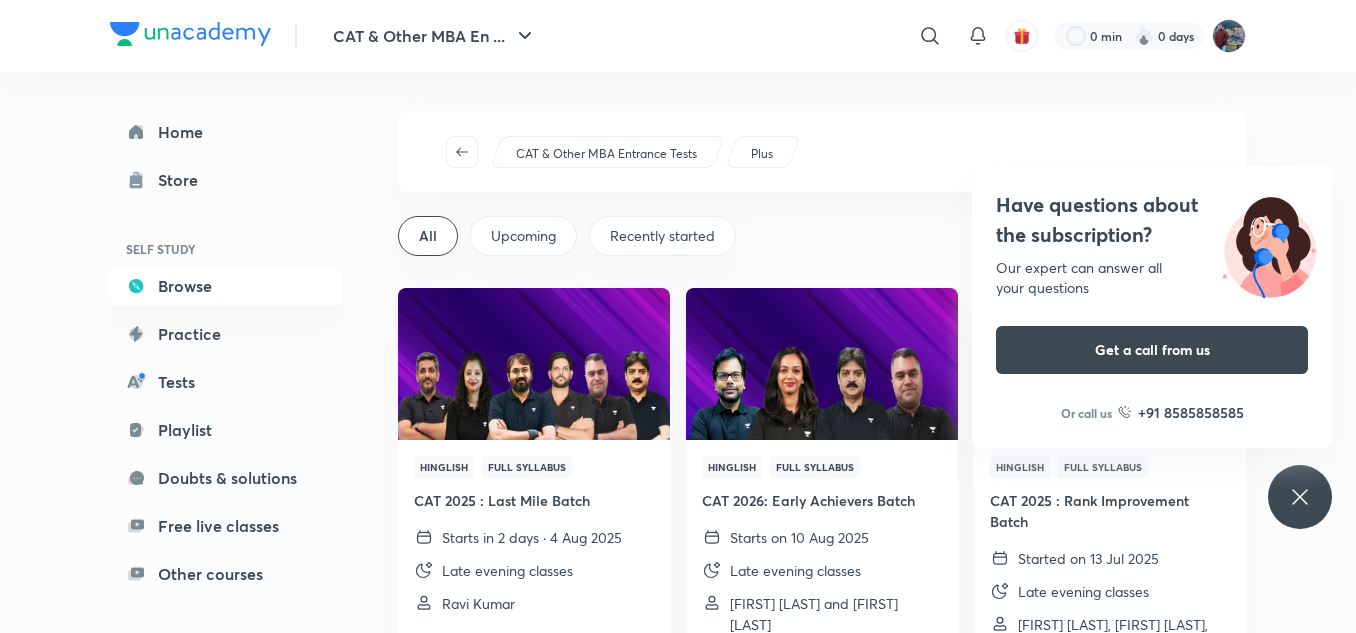 click 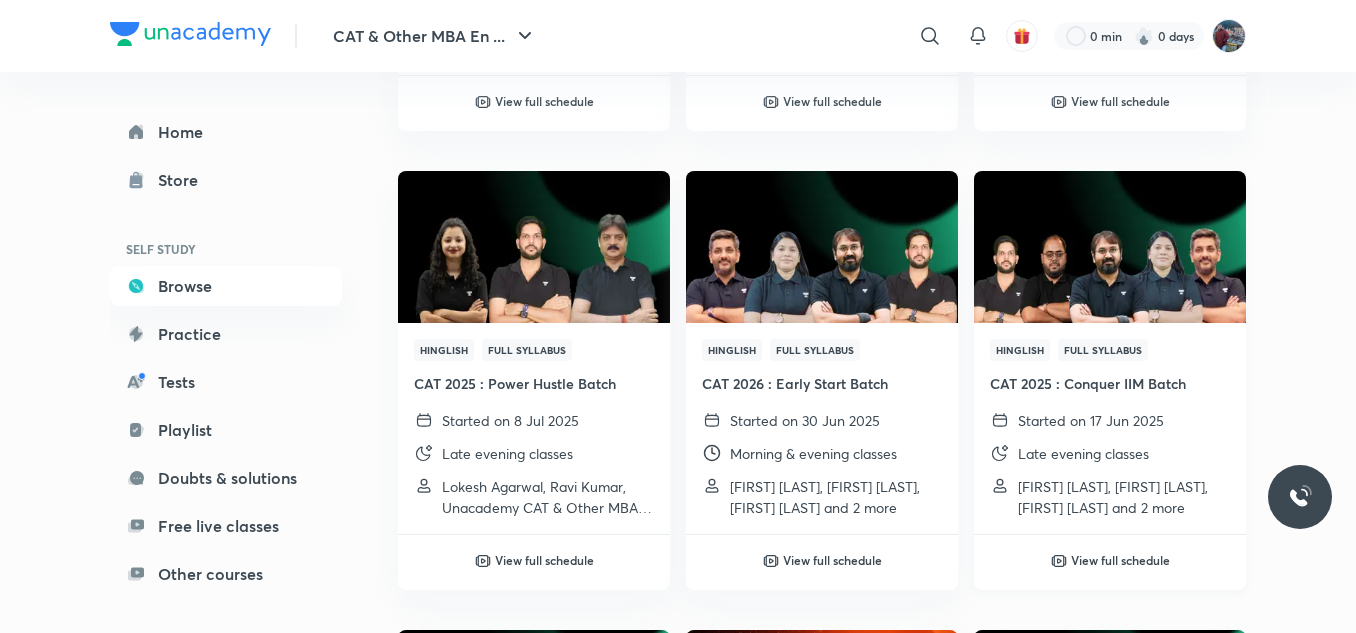 scroll, scrollTop: 594, scrollLeft: 0, axis: vertical 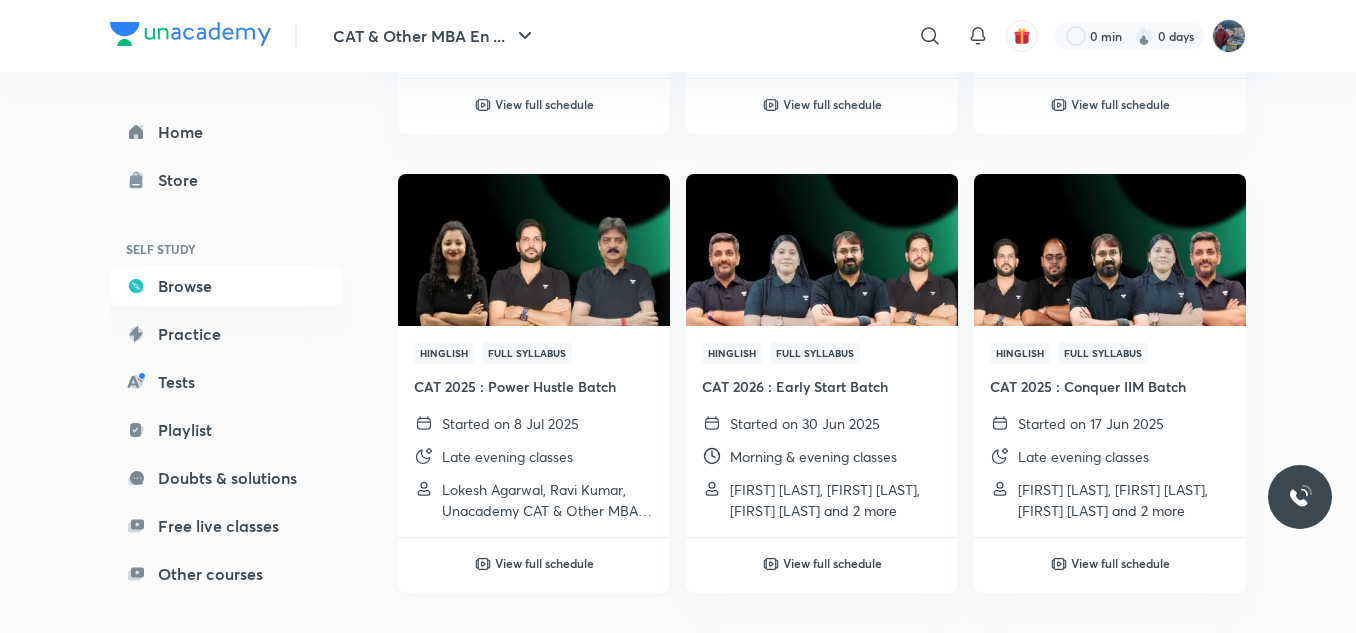 click on "Full Syllabus" at bounding box center [527, 353] 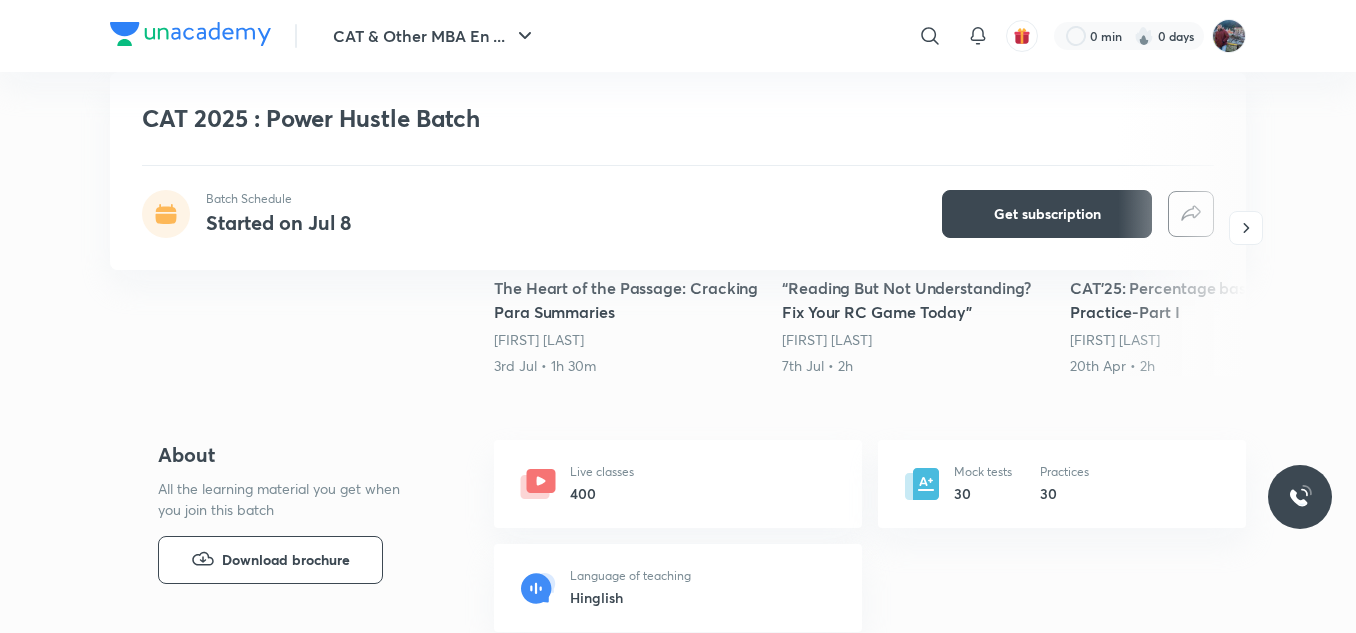 scroll, scrollTop: 547, scrollLeft: 0, axis: vertical 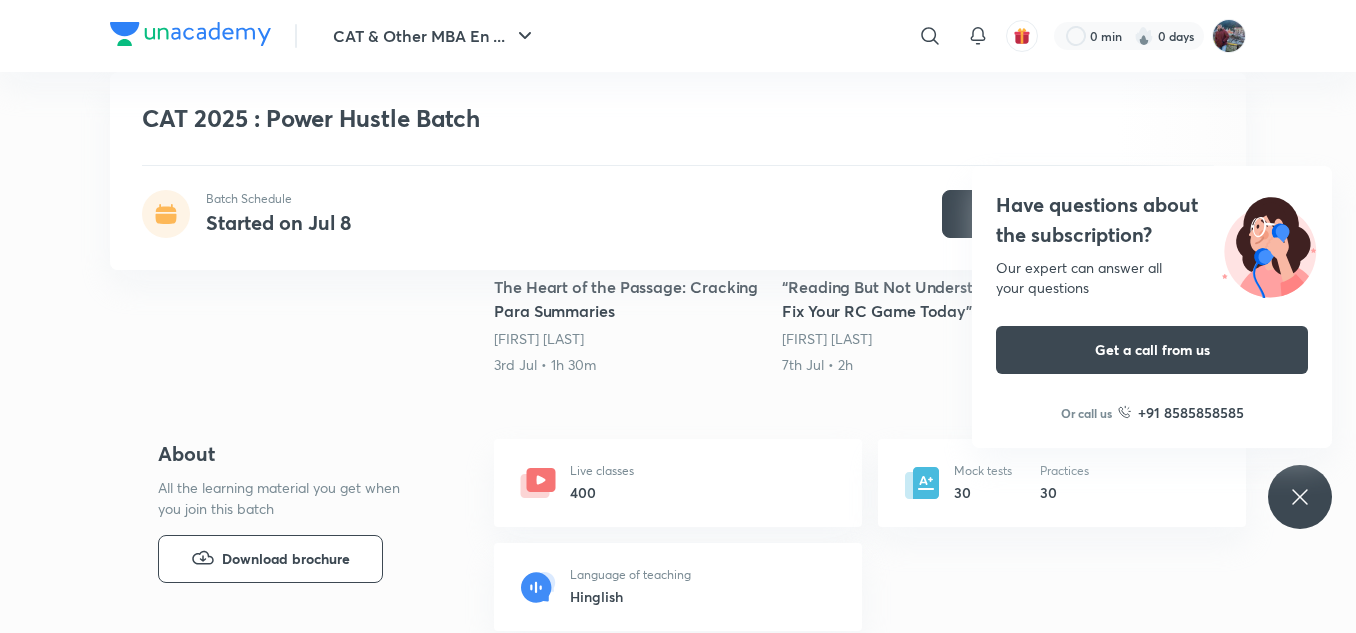 click 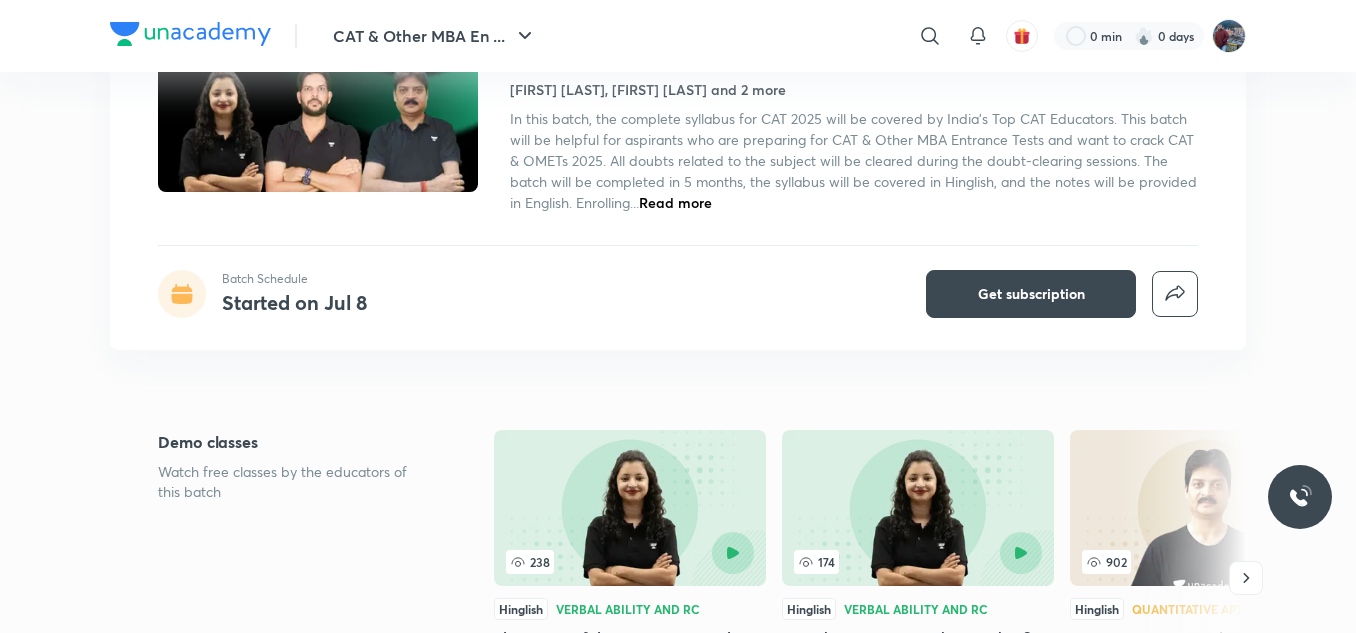 scroll, scrollTop: 195, scrollLeft: 0, axis: vertical 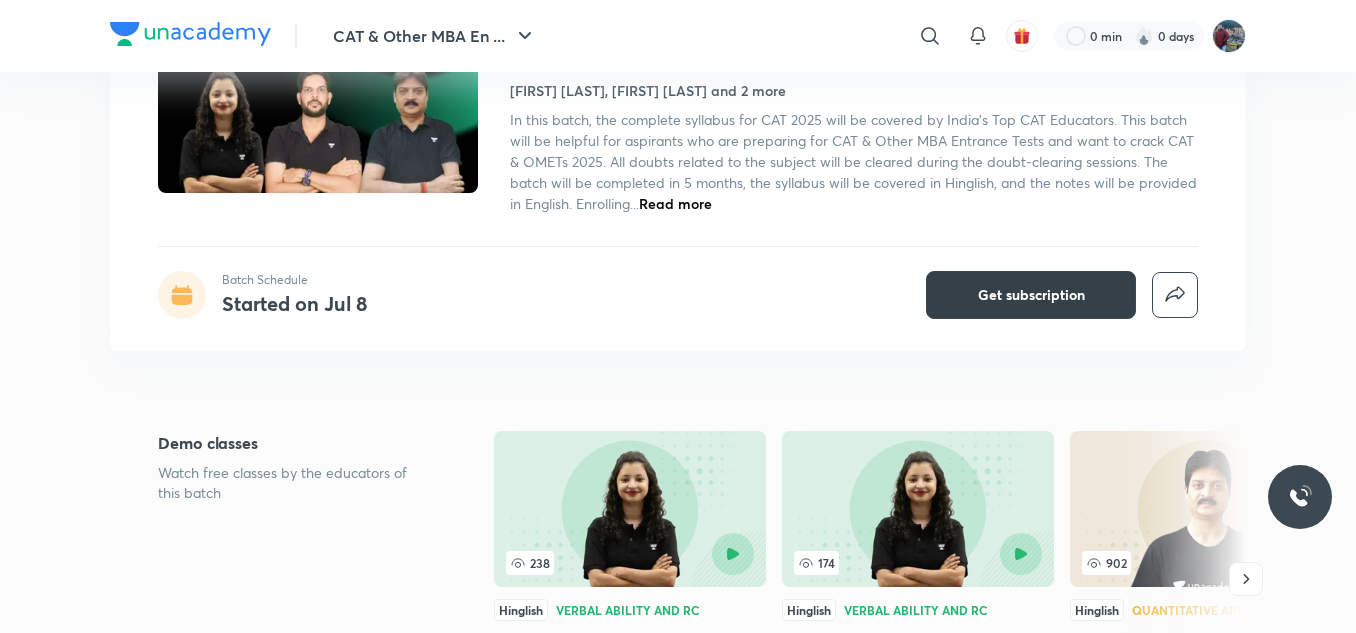 click on "Get subscription" at bounding box center (1031, 295) 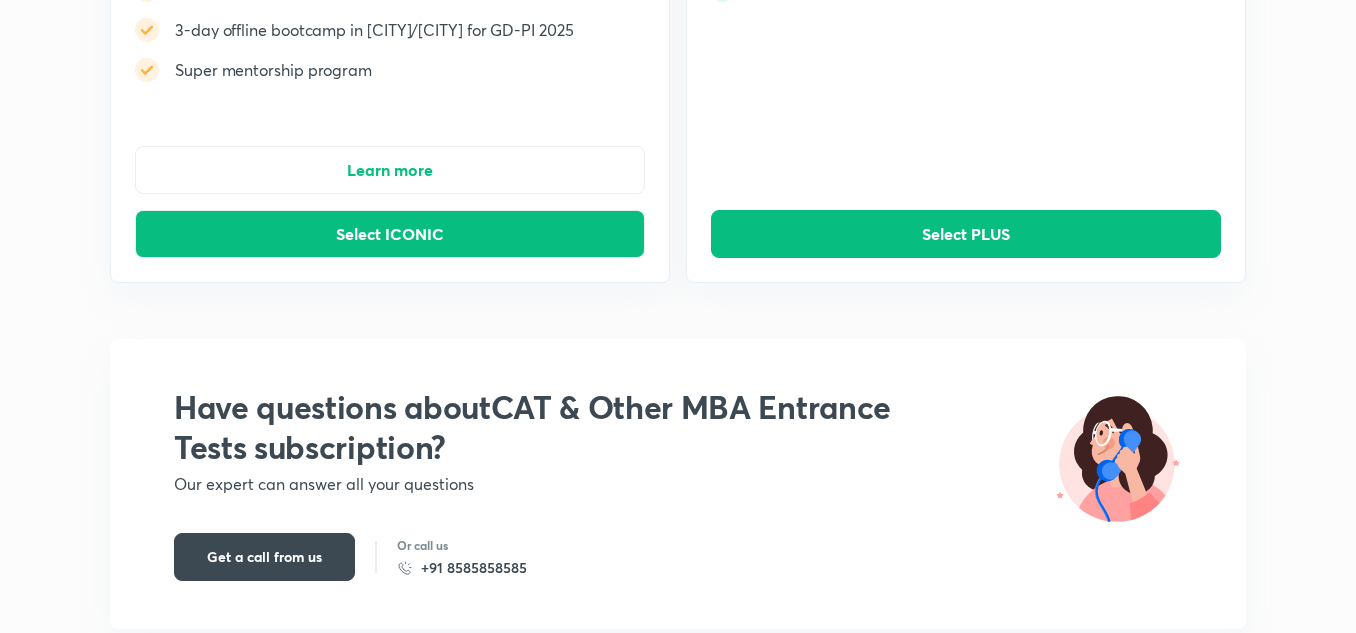 scroll, scrollTop: 425, scrollLeft: 0, axis: vertical 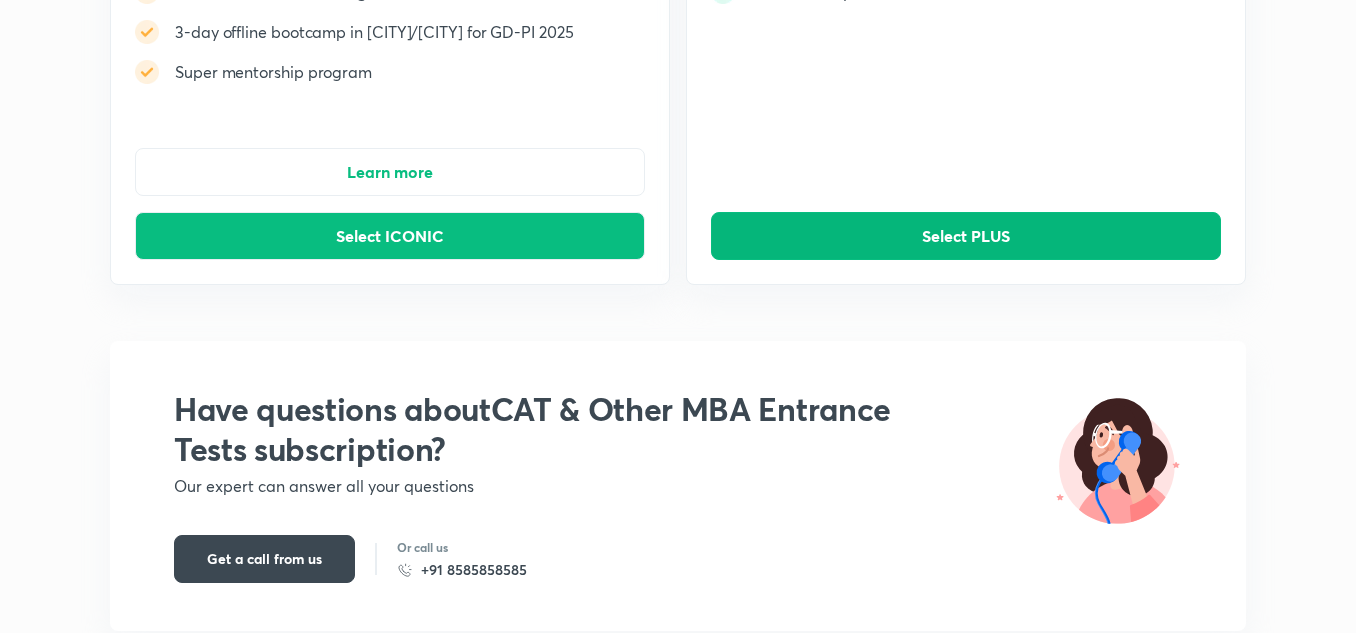click on "Select PLUS" at bounding box center [966, 236] 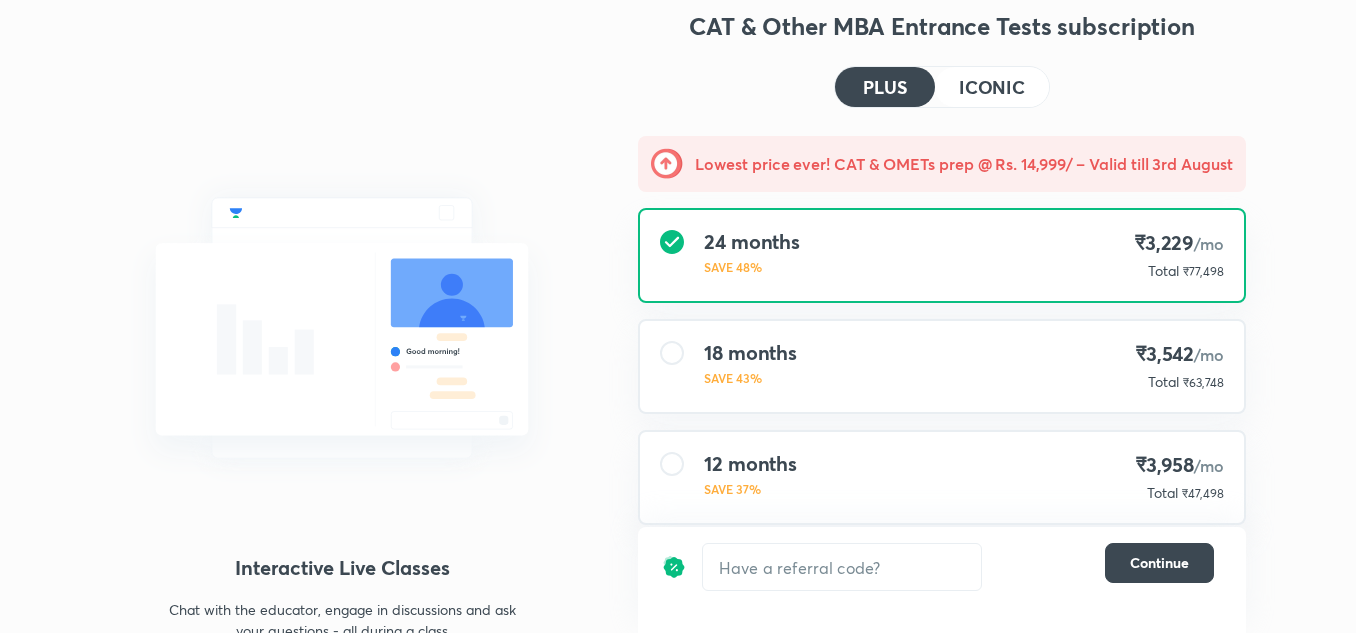 scroll, scrollTop: 0, scrollLeft: 0, axis: both 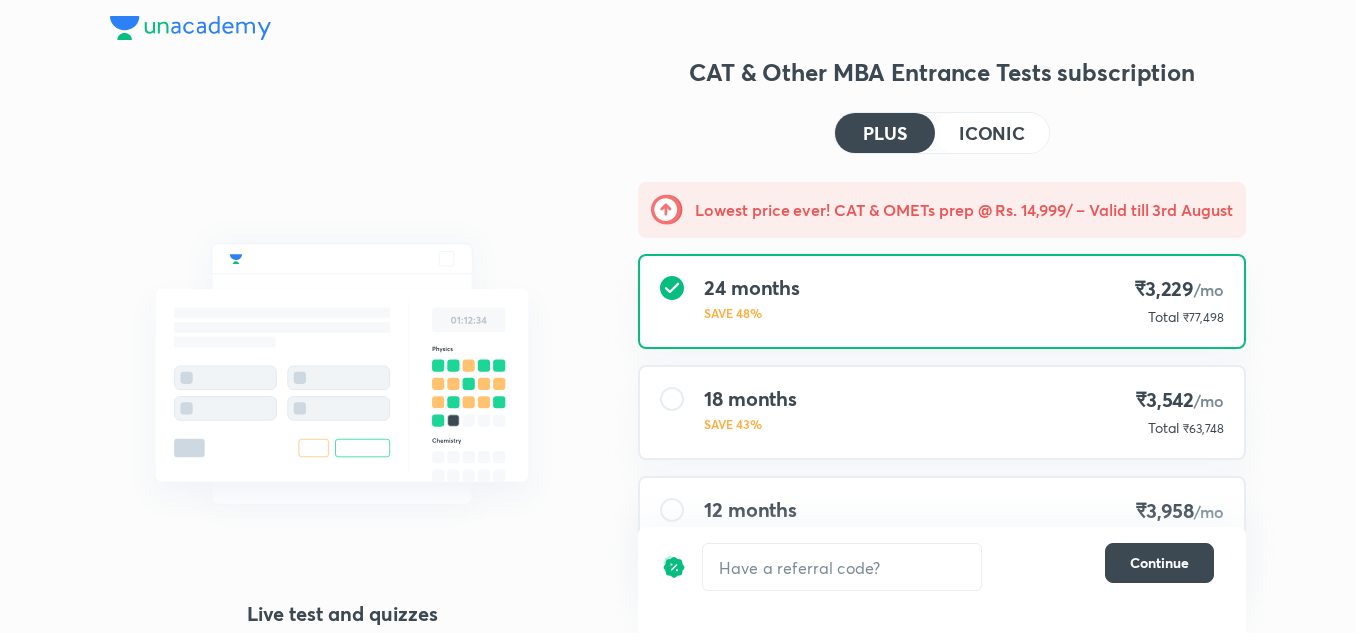 click on "ICONIC" at bounding box center (992, 133) 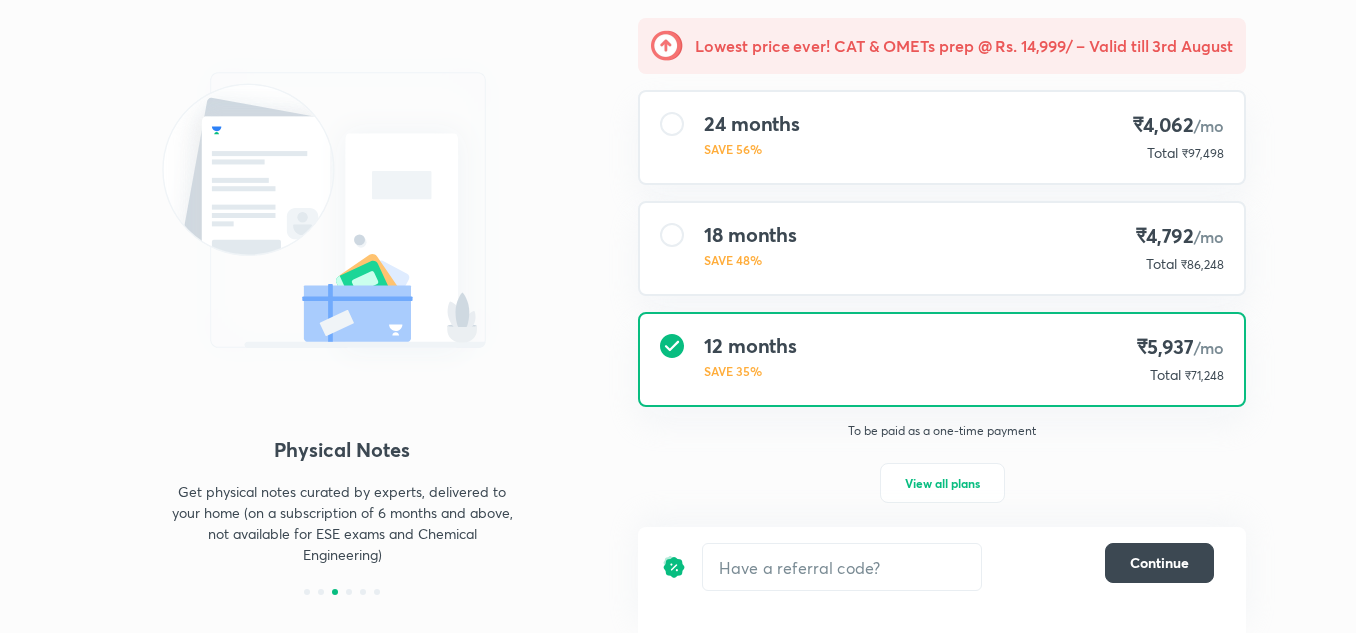 scroll, scrollTop: 165, scrollLeft: 0, axis: vertical 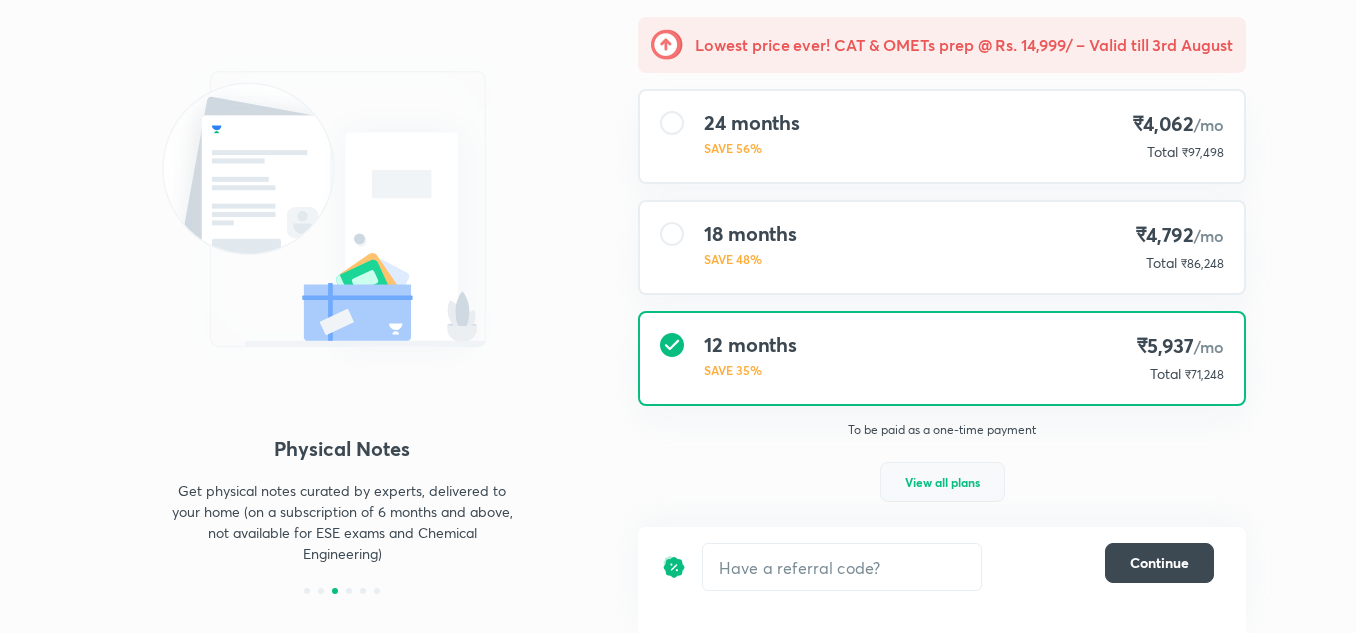 click on "View all plans" at bounding box center [942, 482] 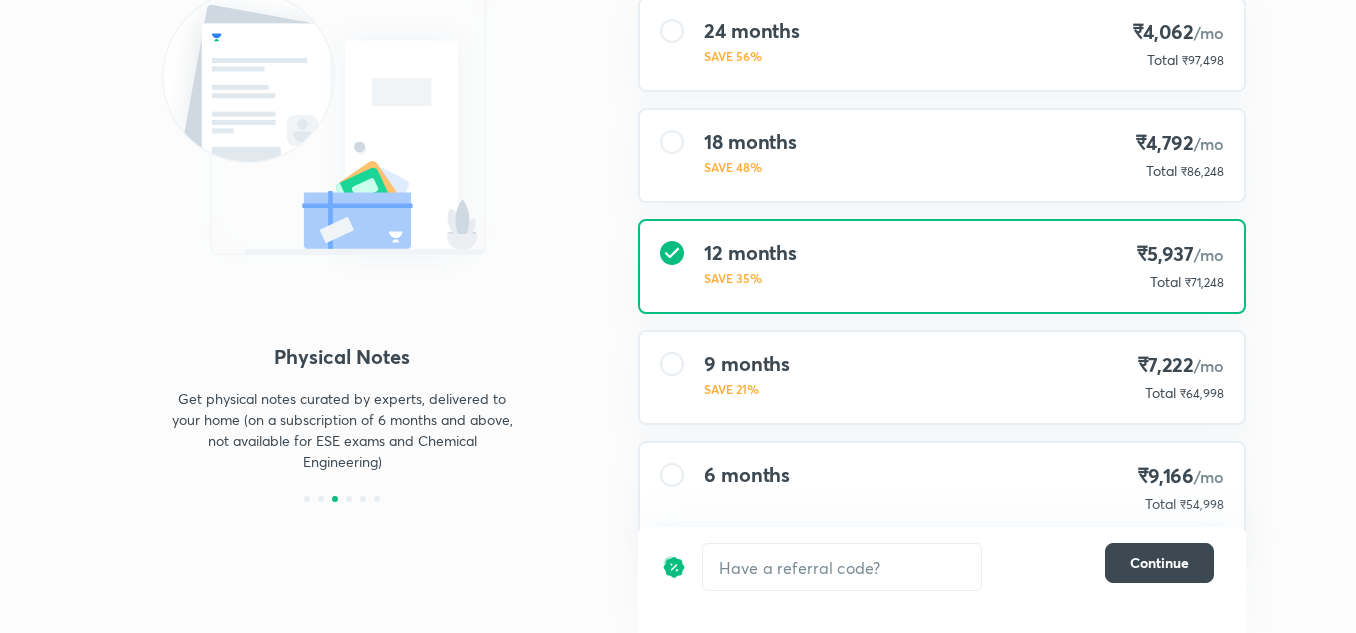 scroll, scrollTop: 308, scrollLeft: 0, axis: vertical 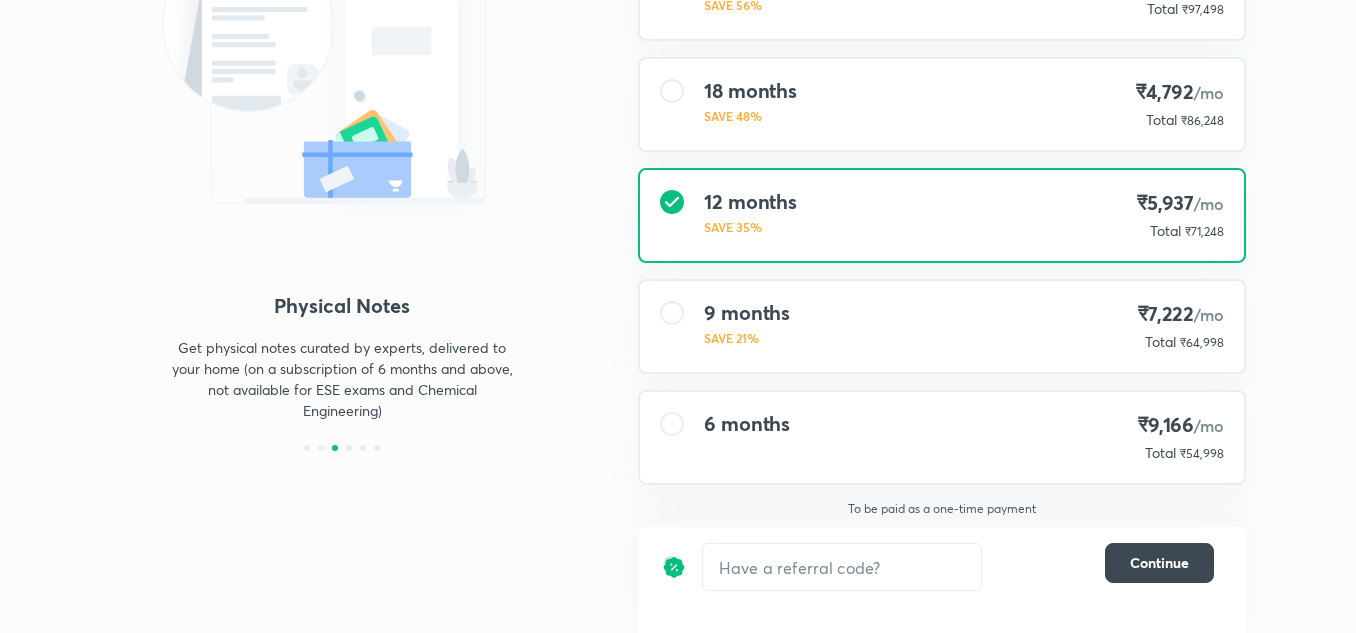 click on "6 months ₹9,166  /mo Total ₹54,998" at bounding box center (942, 437) 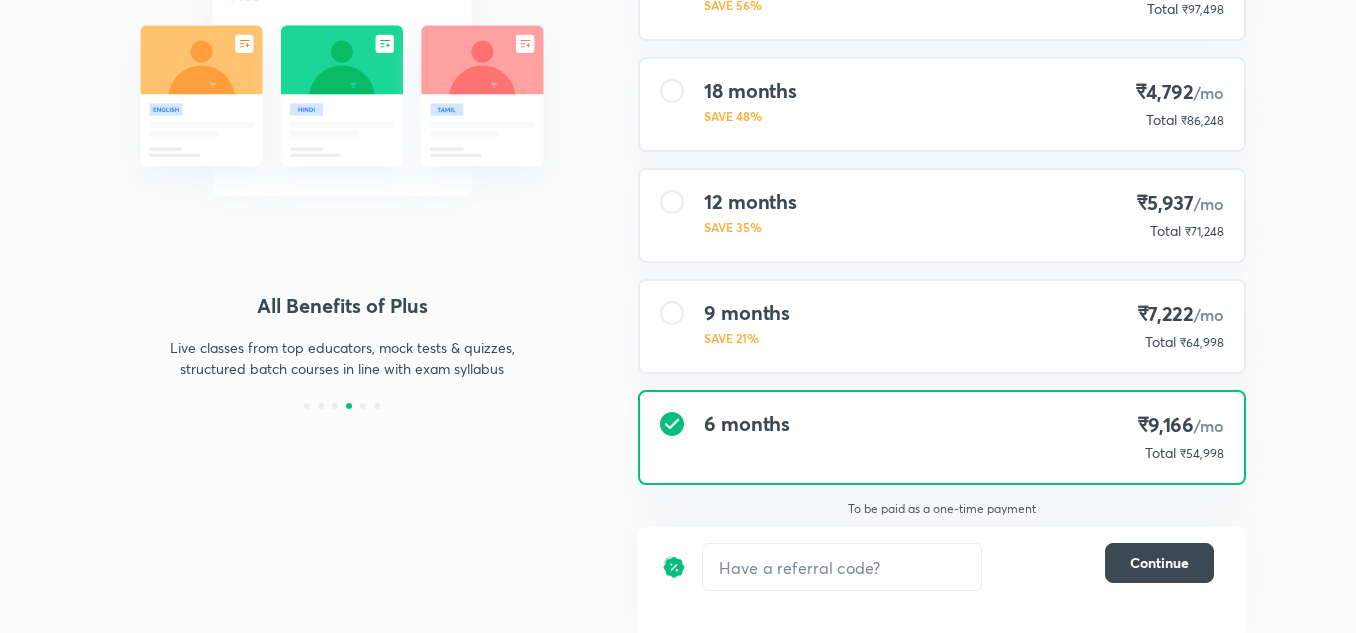 scroll, scrollTop: 266, scrollLeft: 0, axis: vertical 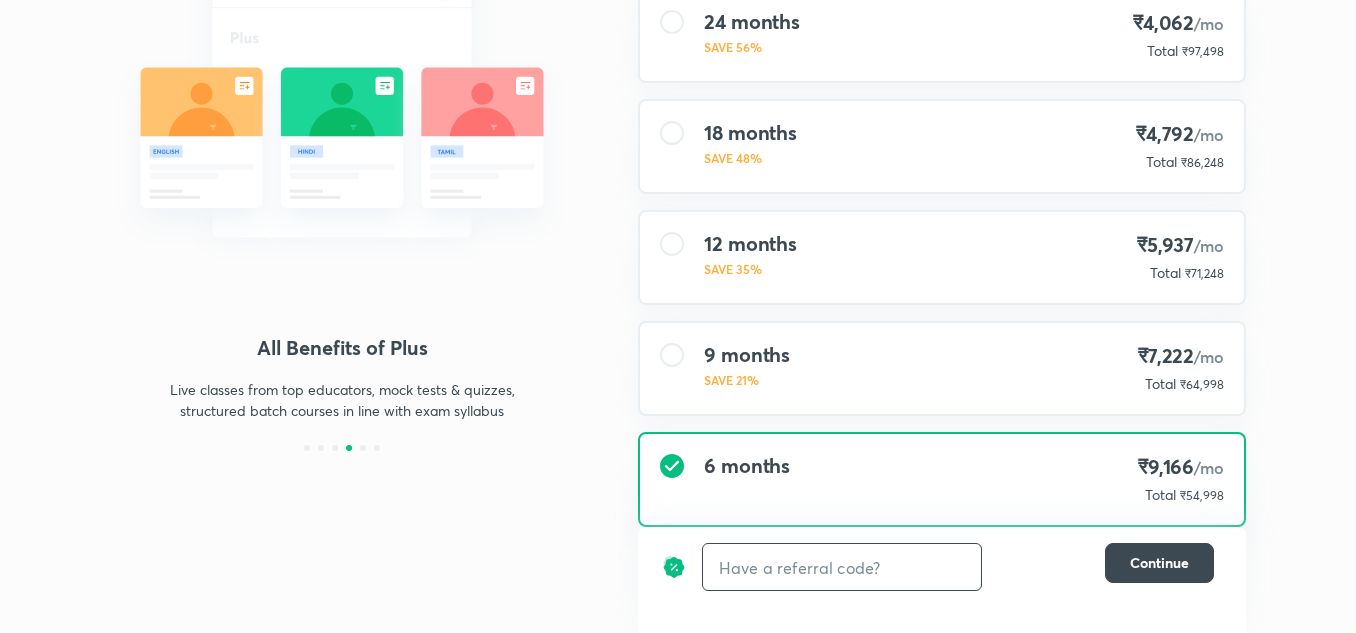click at bounding box center [842, 567] 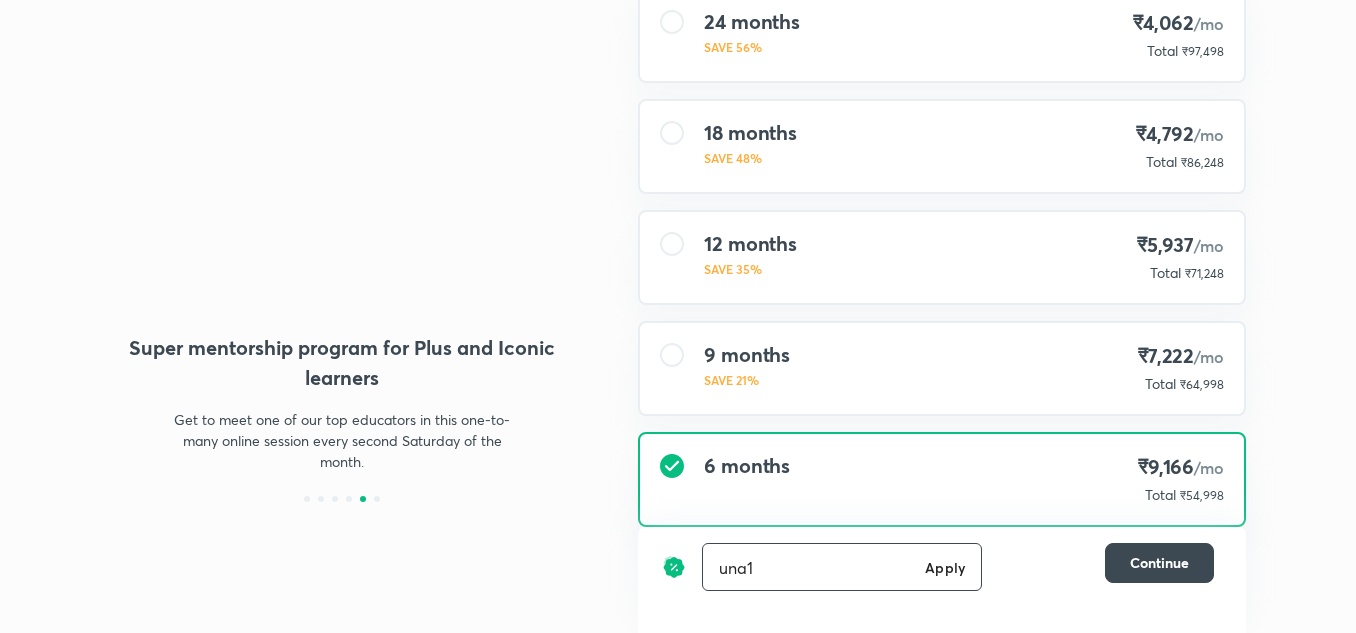 scroll, scrollTop: 308, scrollLeft: 0, axis: vertical 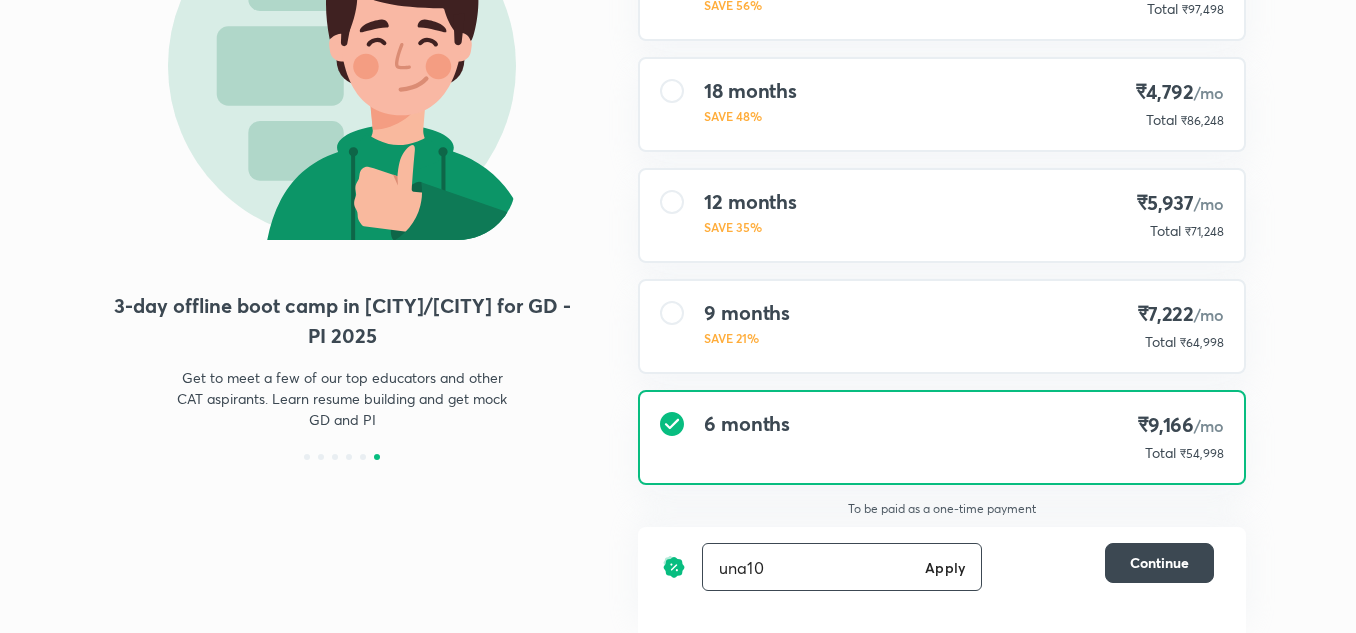 type on "una10" 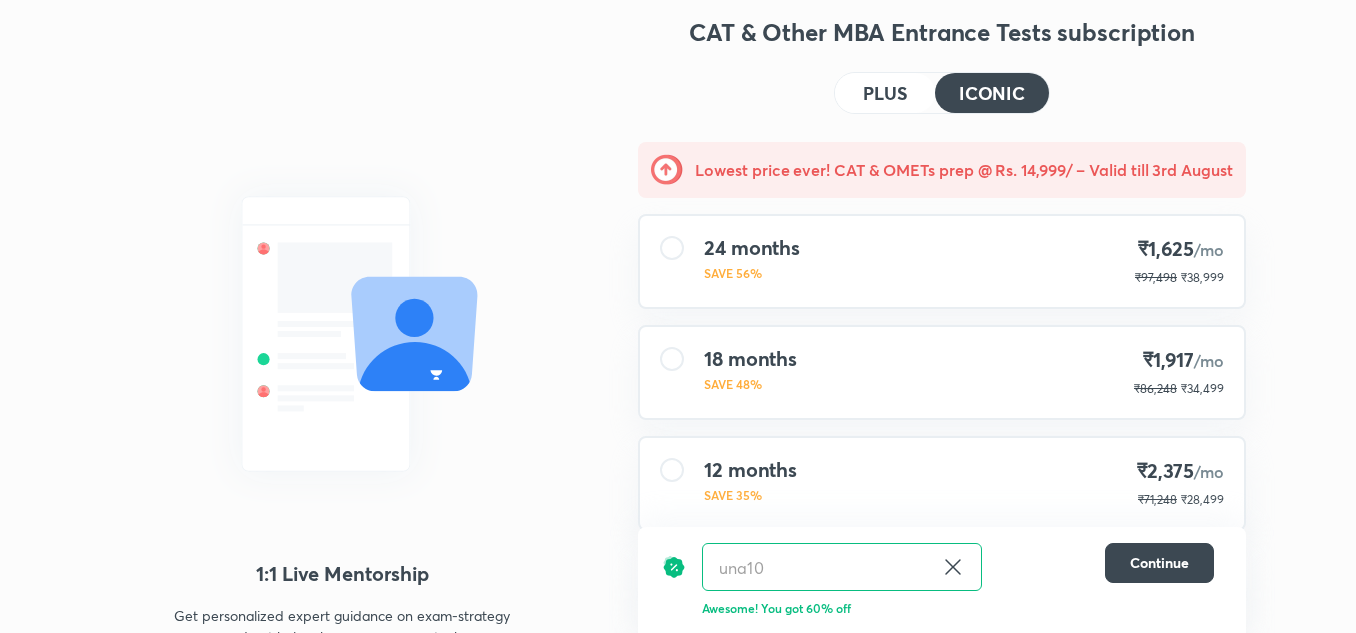 scroll, scrollTop: 0, scrollLeft: 0, axis: both 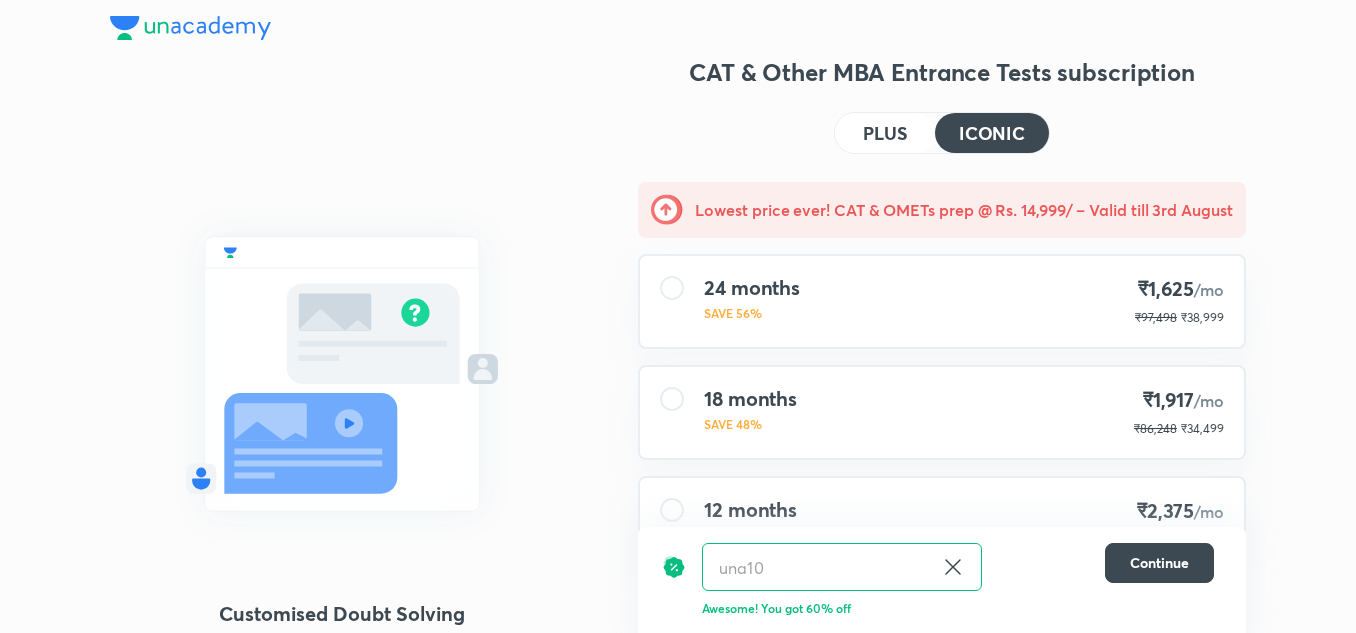 click on "PLUS" at bounding box center [885, 133] 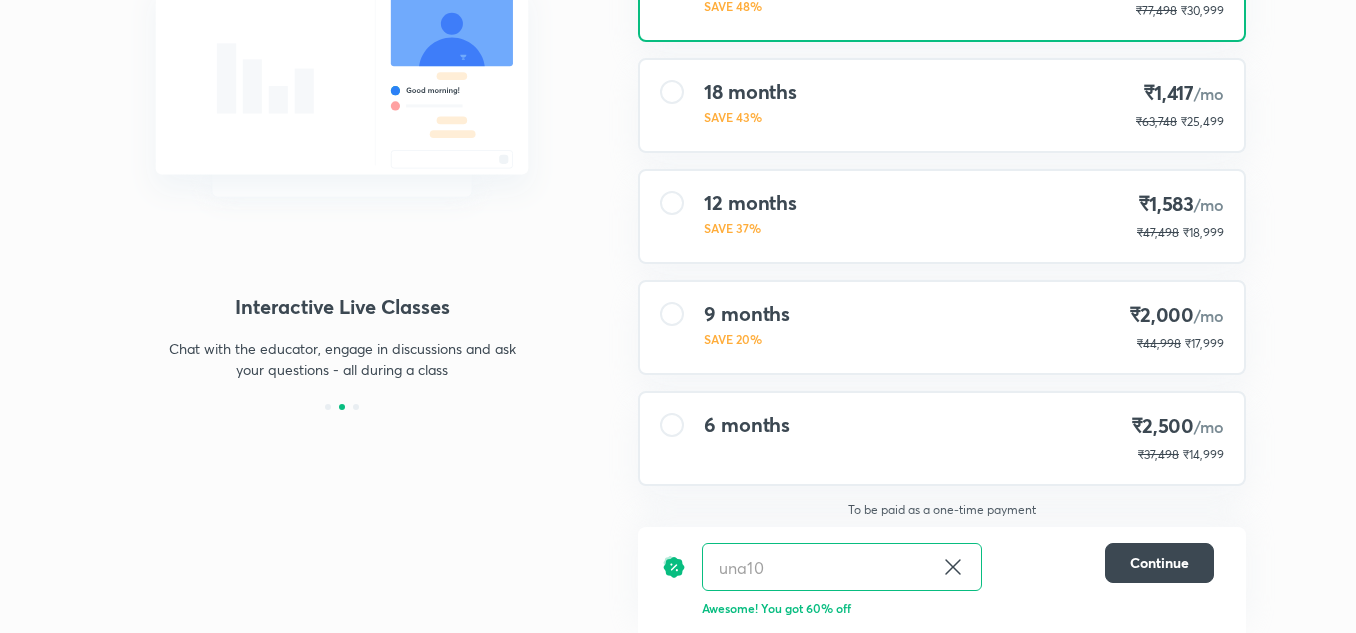 scroll, scrollTop: 308, scrollLeft: 0, axis: vertical 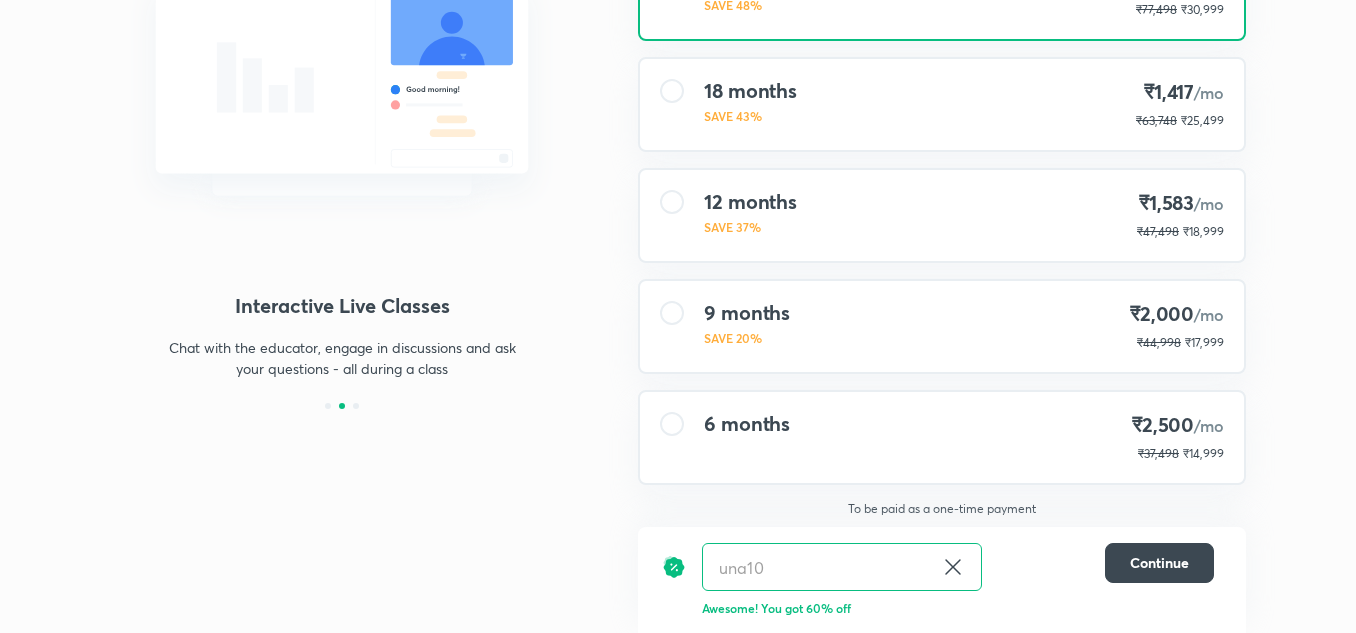 click on "6 months ₹2,500  /mo ₹37,498 ₹14,999" at bounding box center (942, 437) 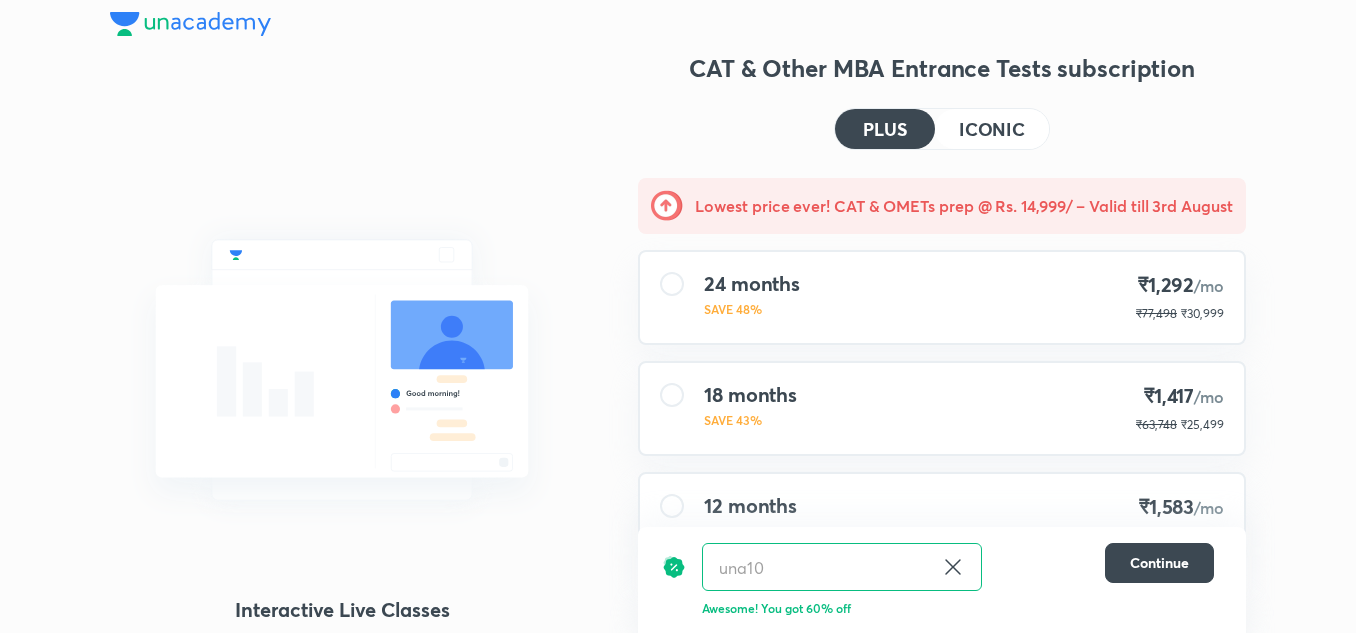 scroll, scrollTop: 0, scrollLeft: 0, axis: both 